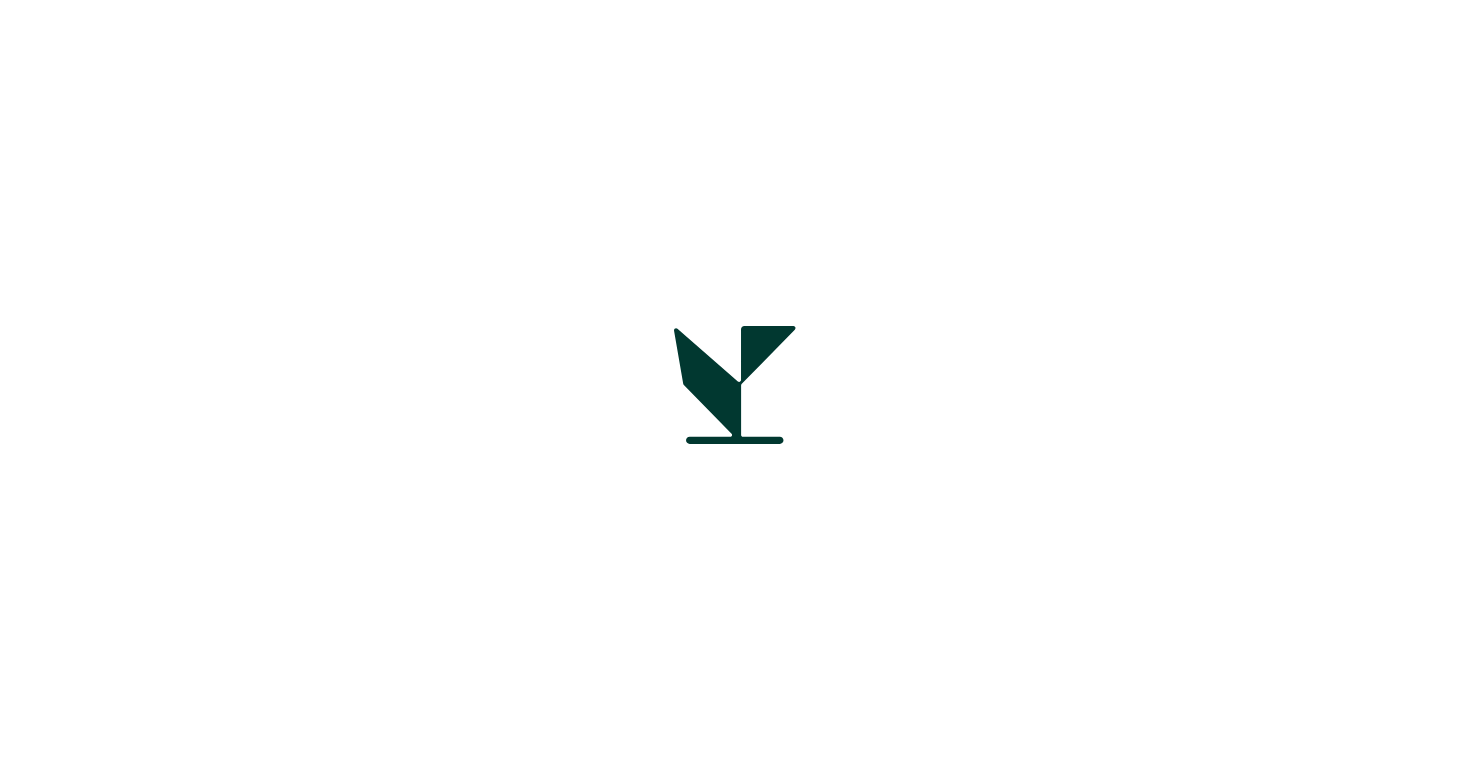 scroll, scrollTop: 0, scrollLeft: 0, axis: both 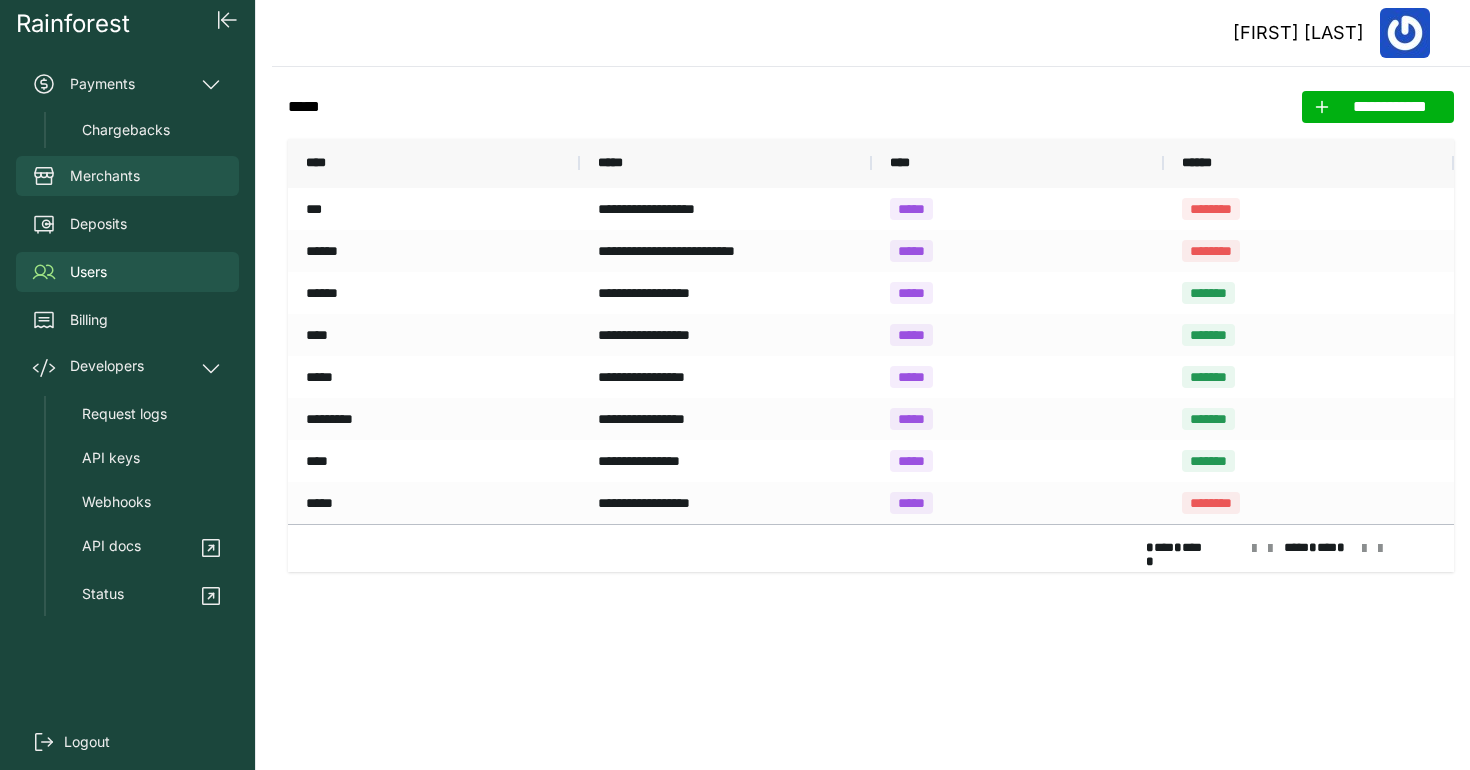 click on "Merchants" at bounding box center [105, 176] 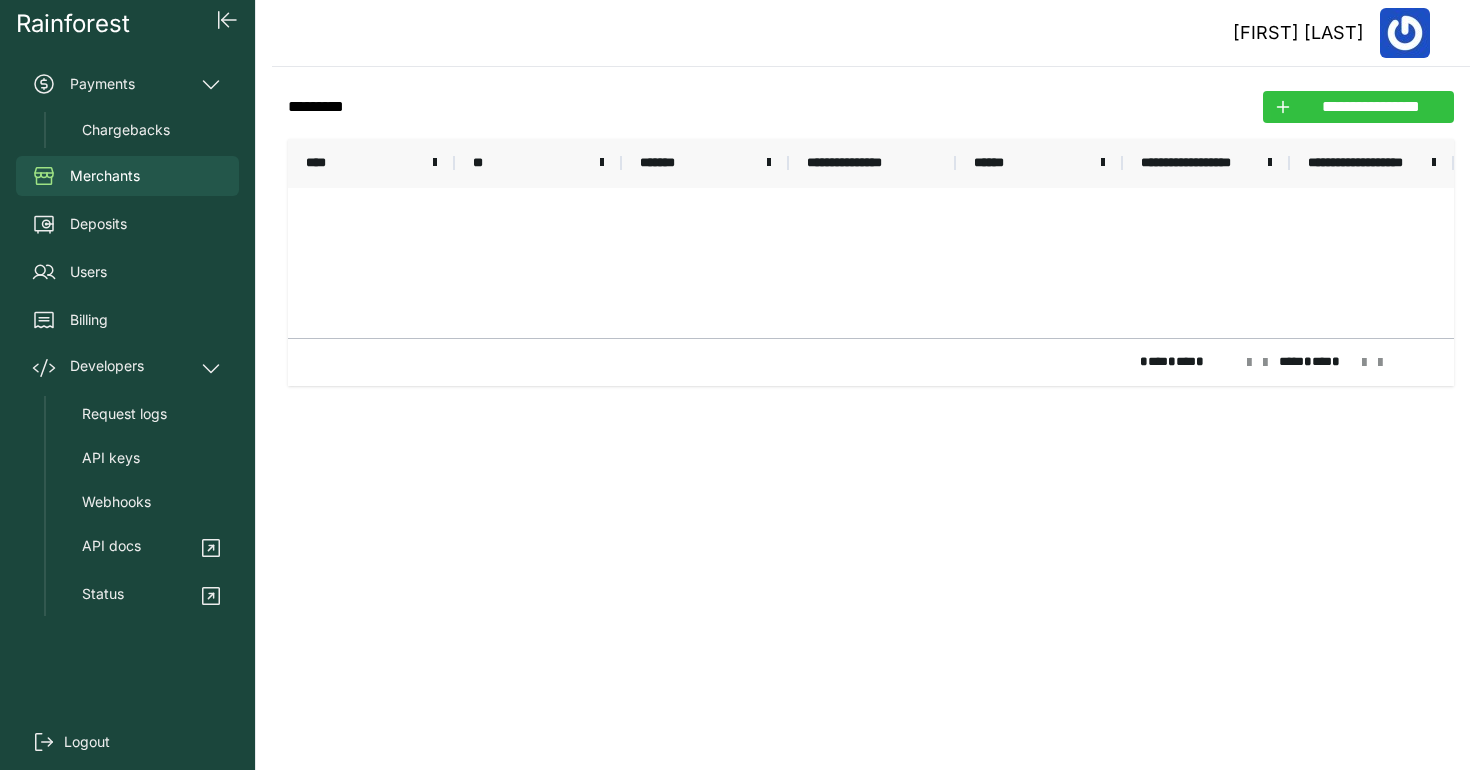click on "**********" at bounding box center (1370, 107) 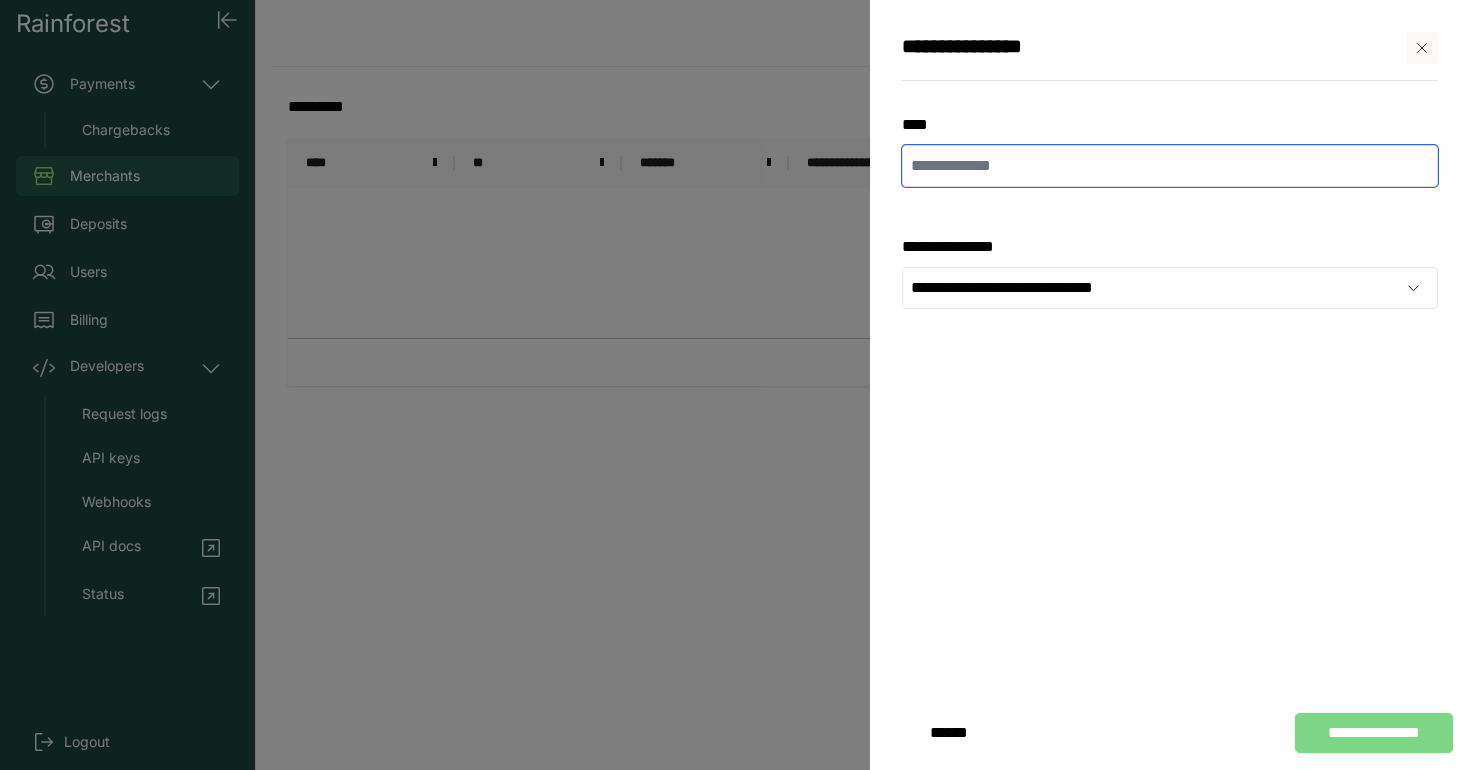 click at bounding box center (1170, 166) 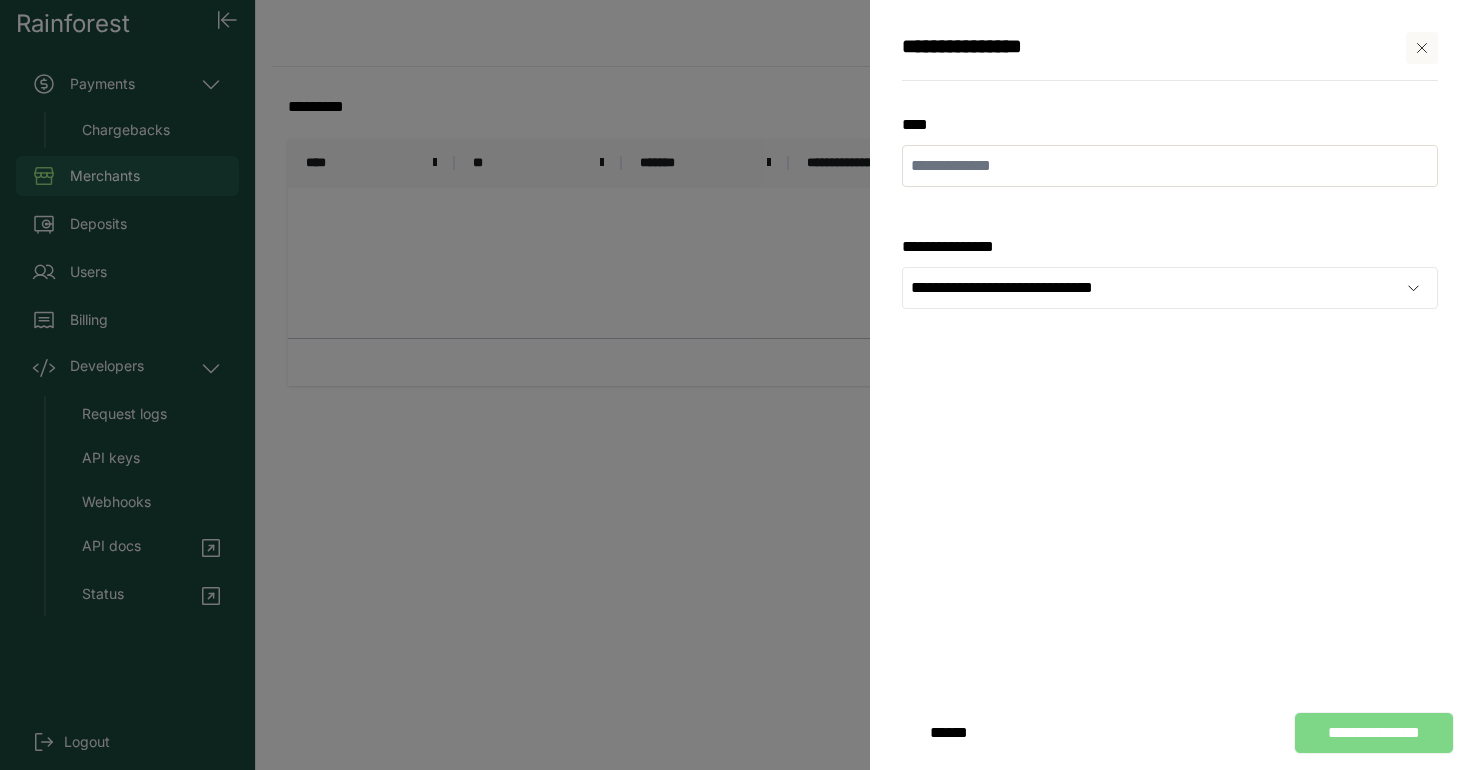 click 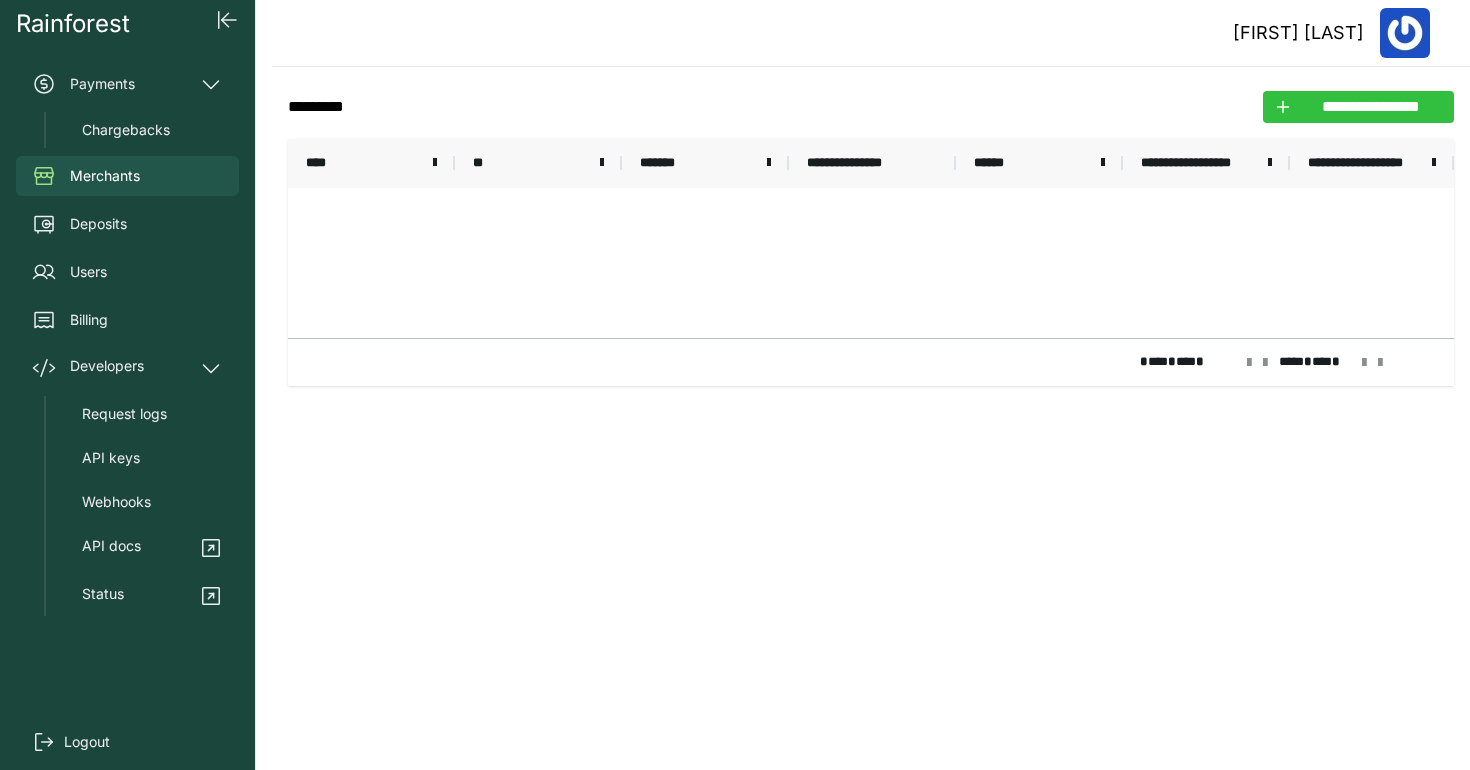 click on "**********" 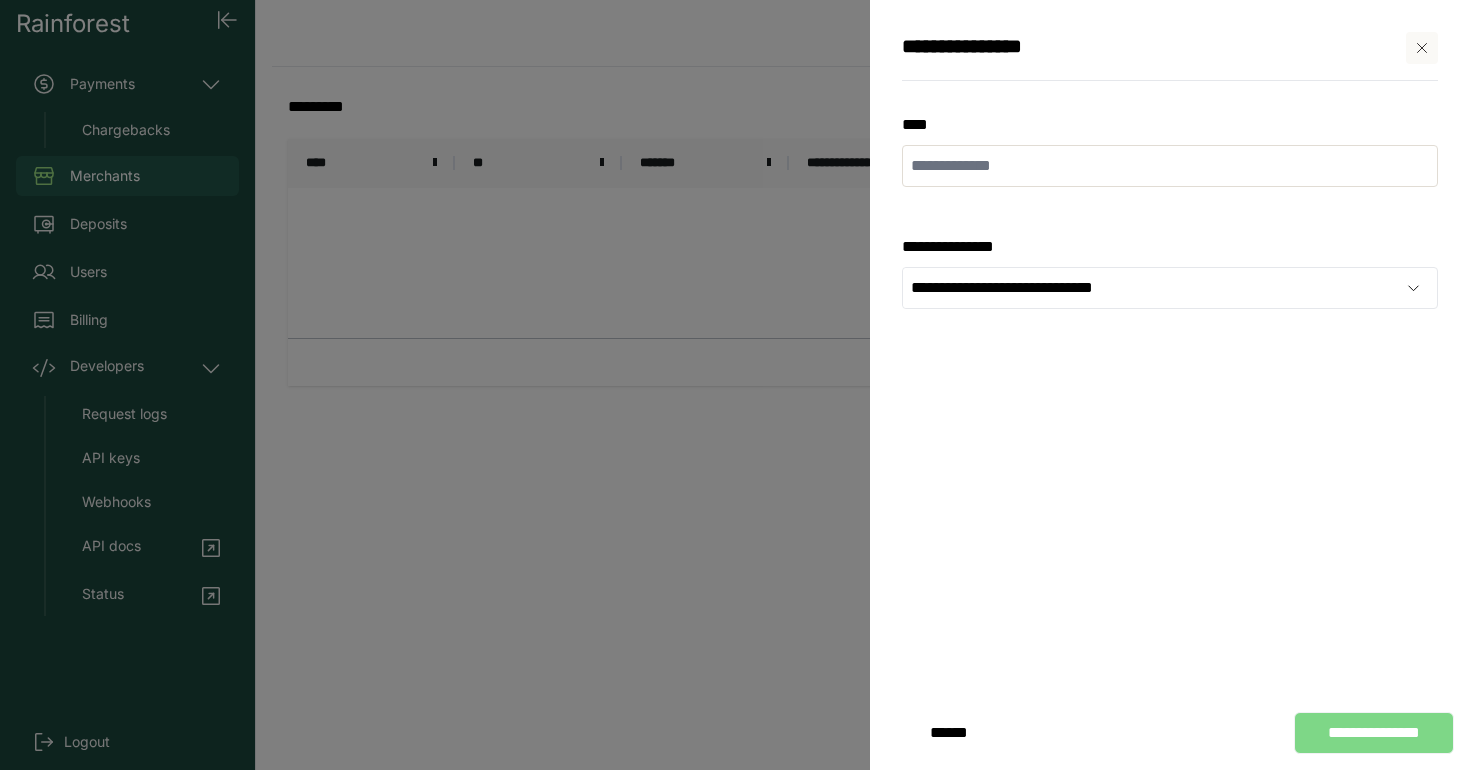 click at bounding box center (1422, 48) 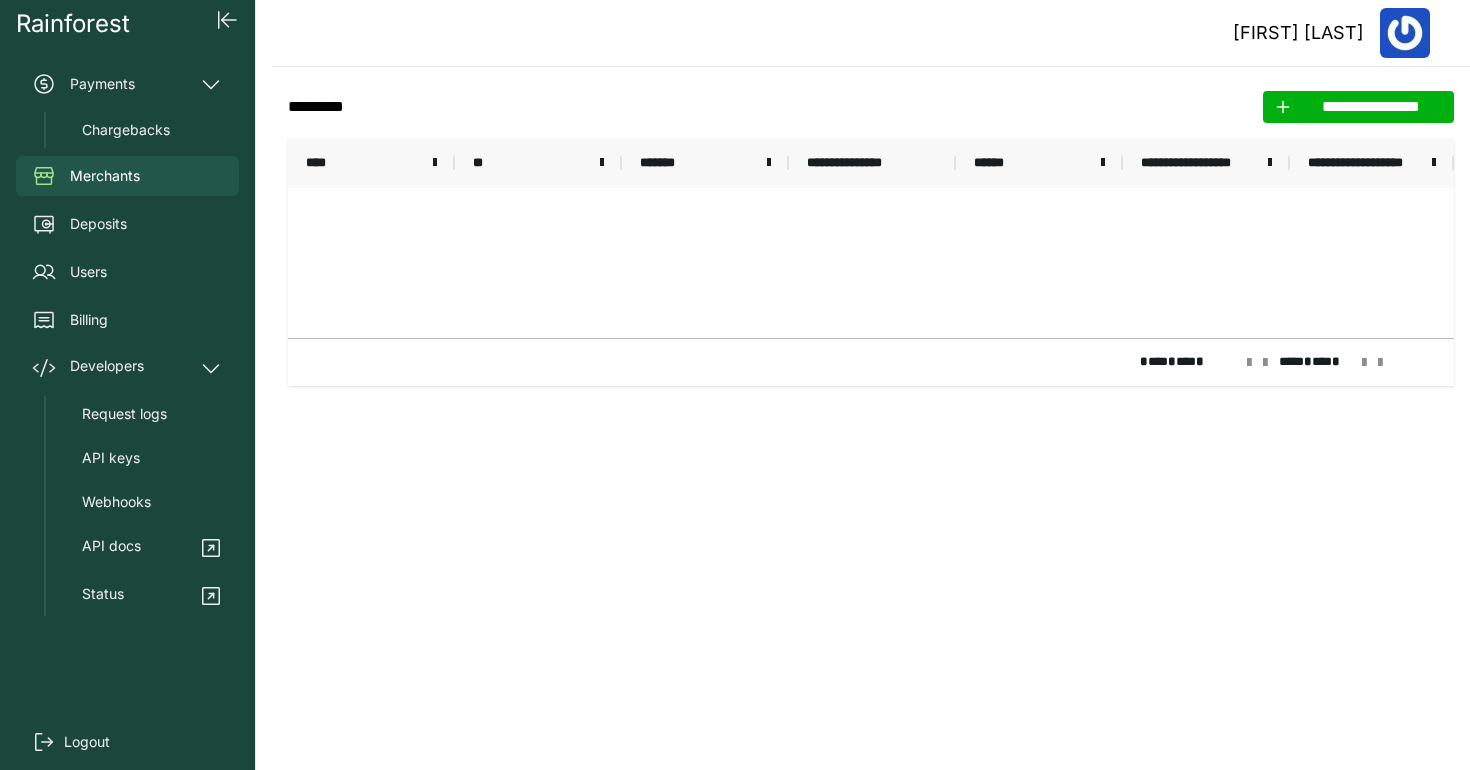 click on "**********" at bounding box center [1198, 163] 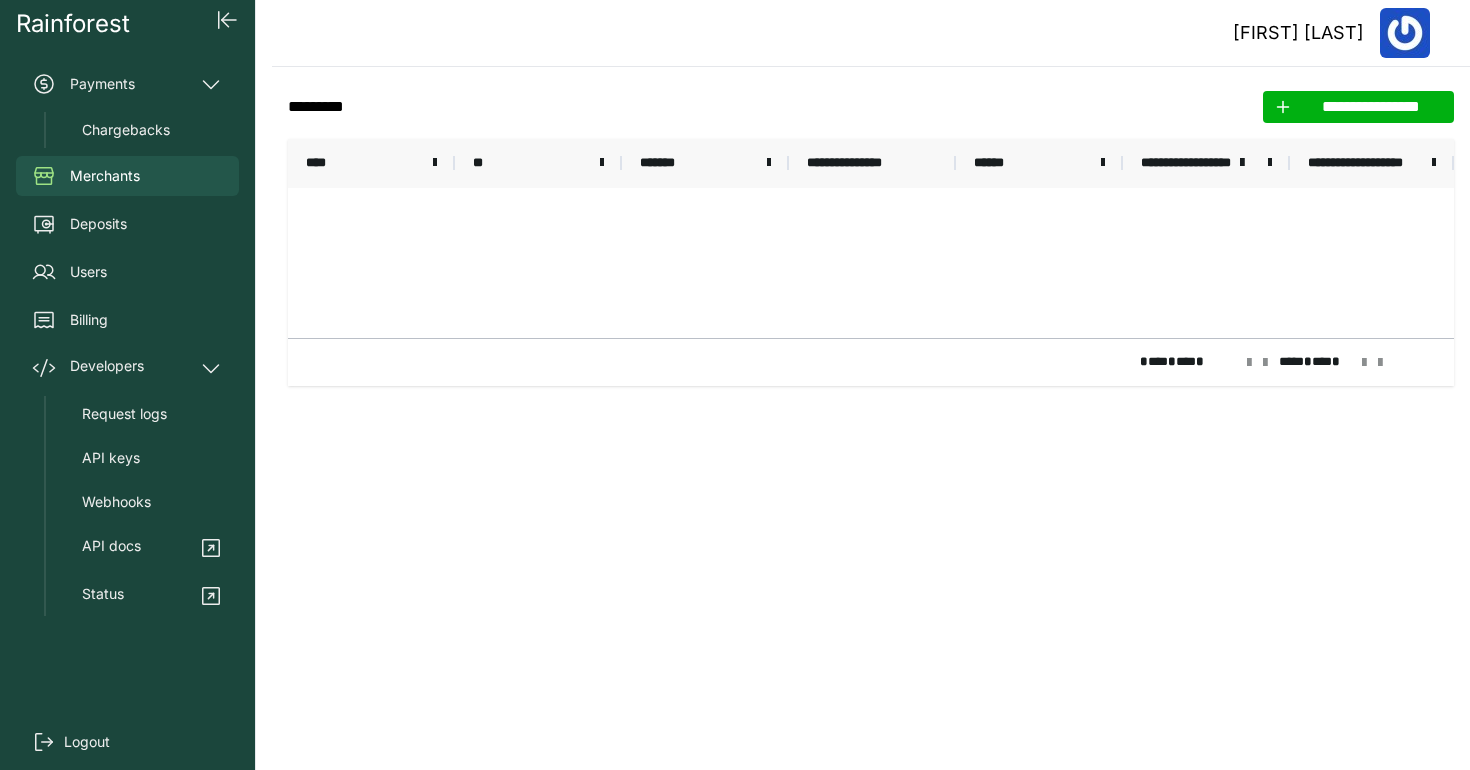 click on "**********" at bounding box center (1187, 163) 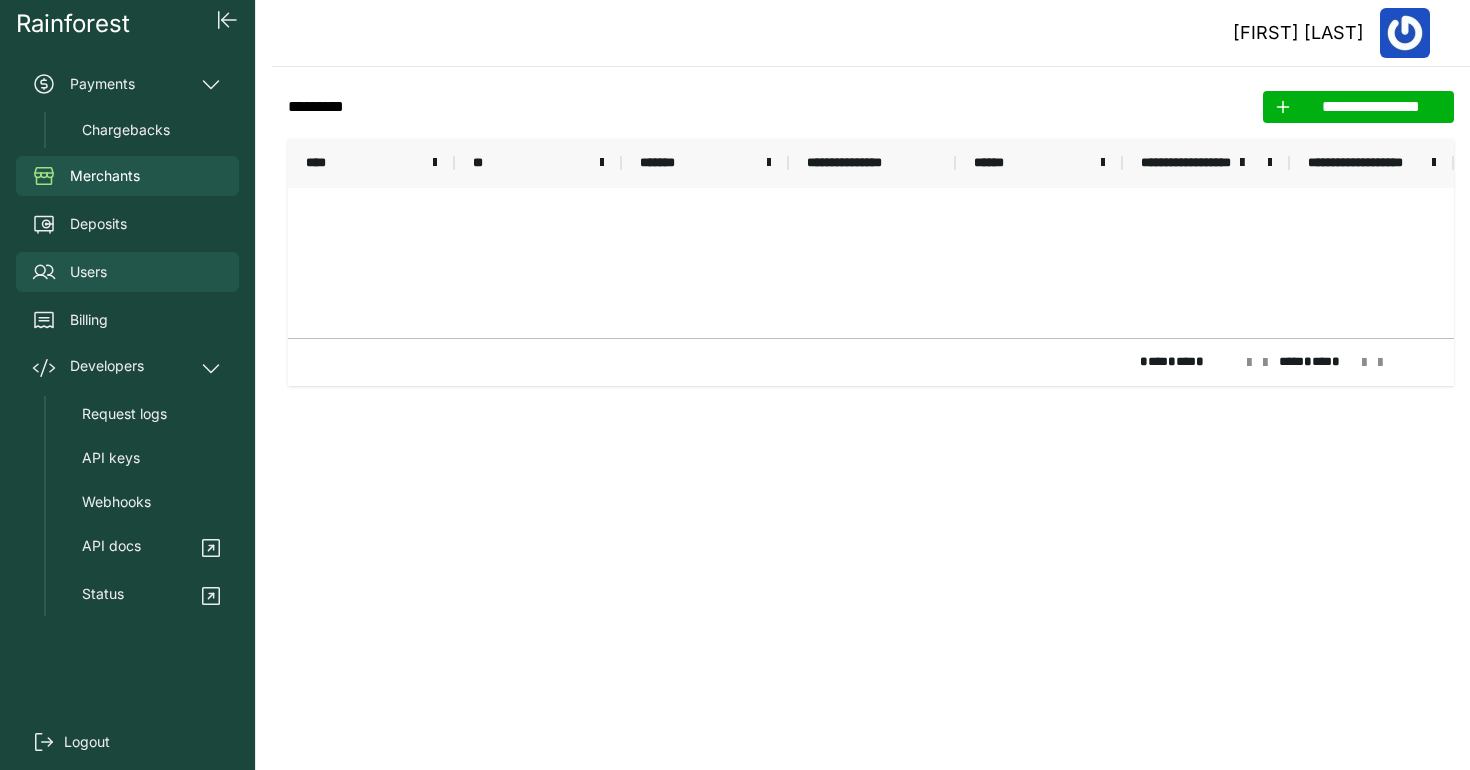 click on "Users" at bounding box center (127, 272) 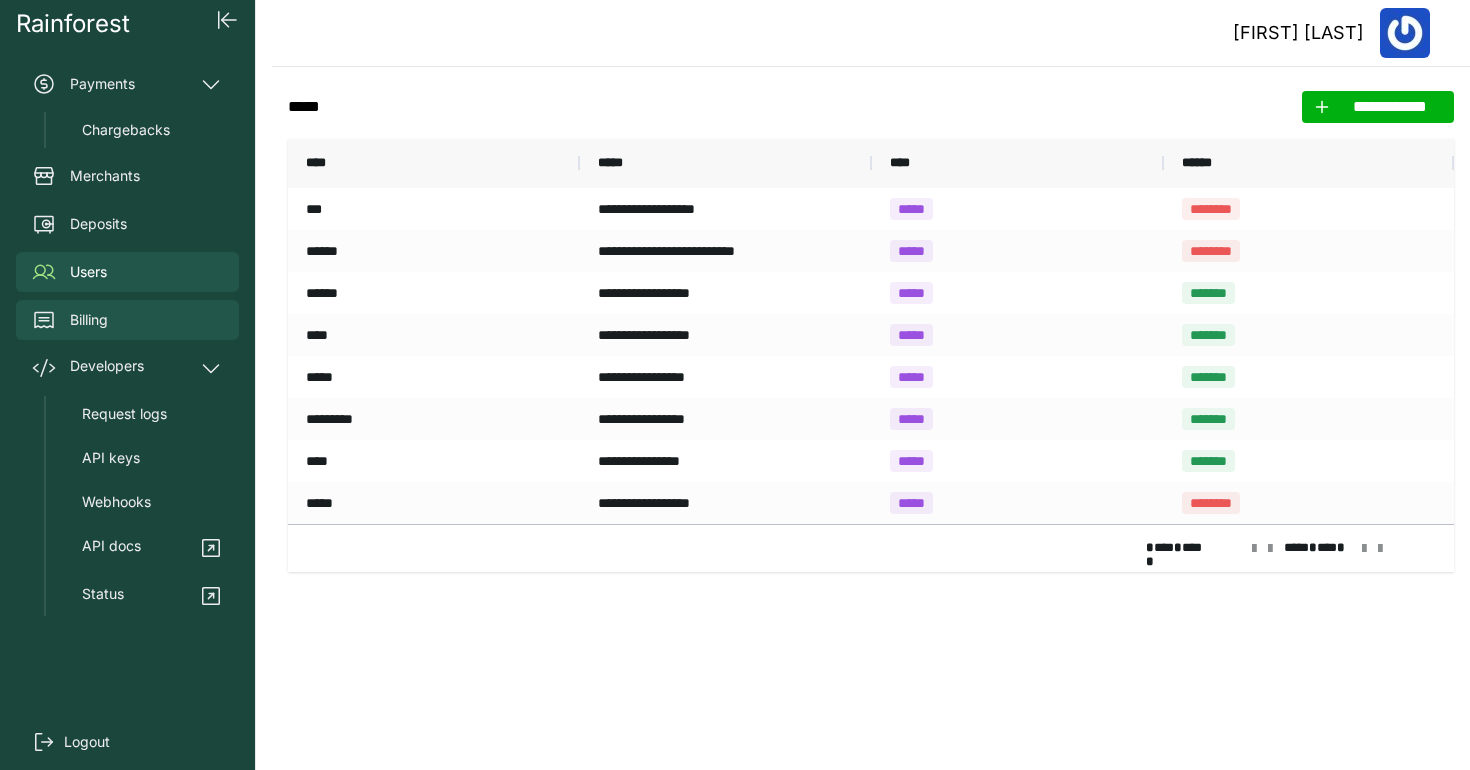 click on "Billing" at bounding box center [127, 320] 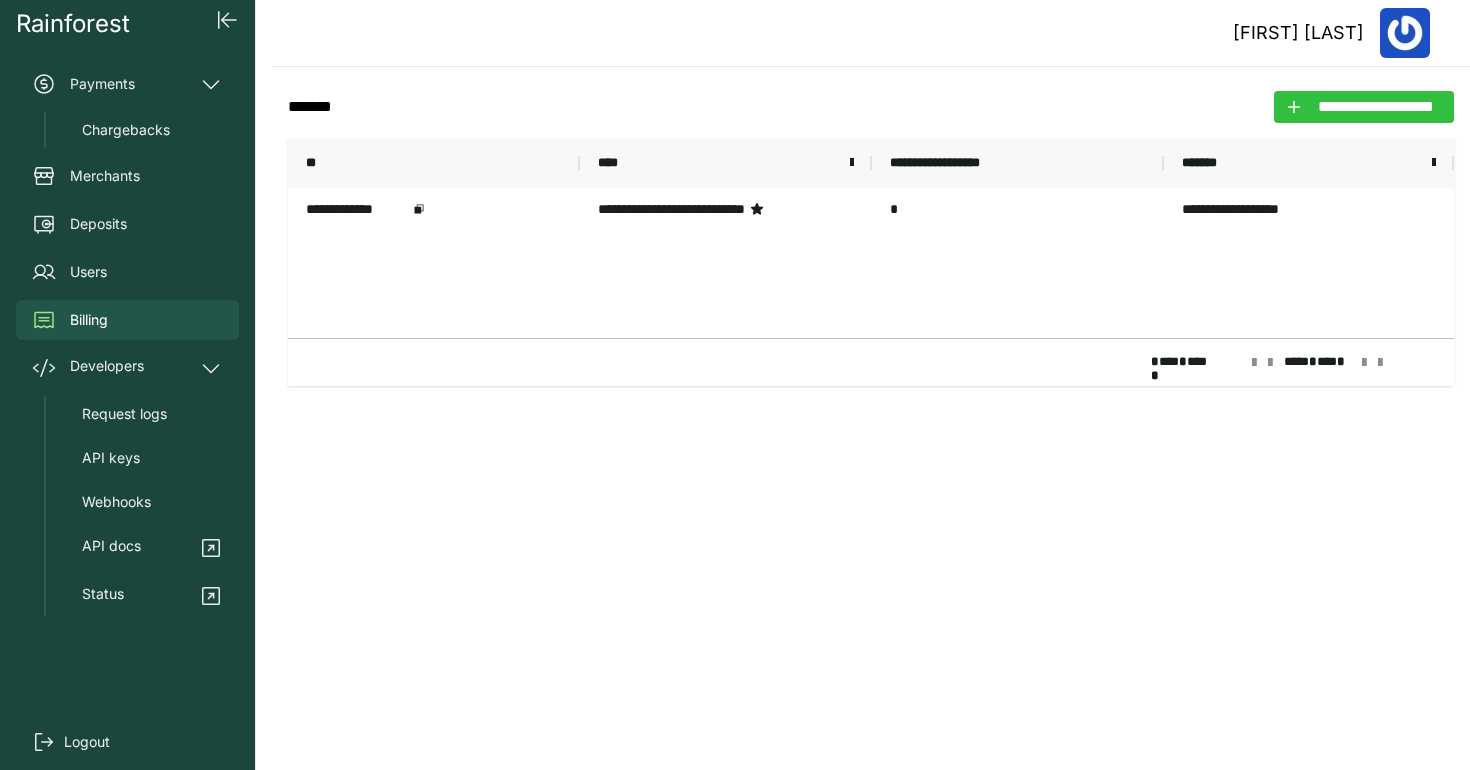 click on "**********" at bounding box center [1376, 107] 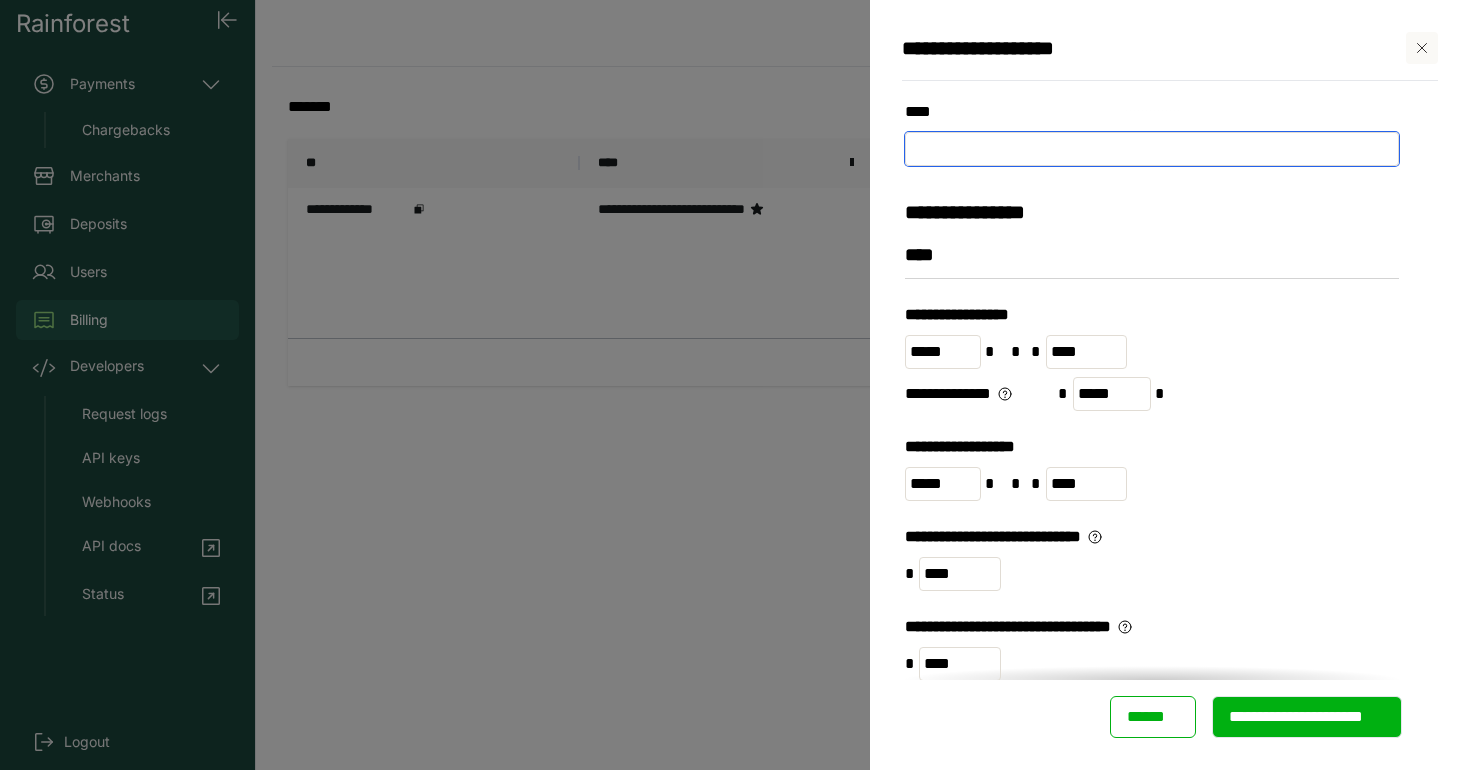 click at bounding box center (1152, 149) 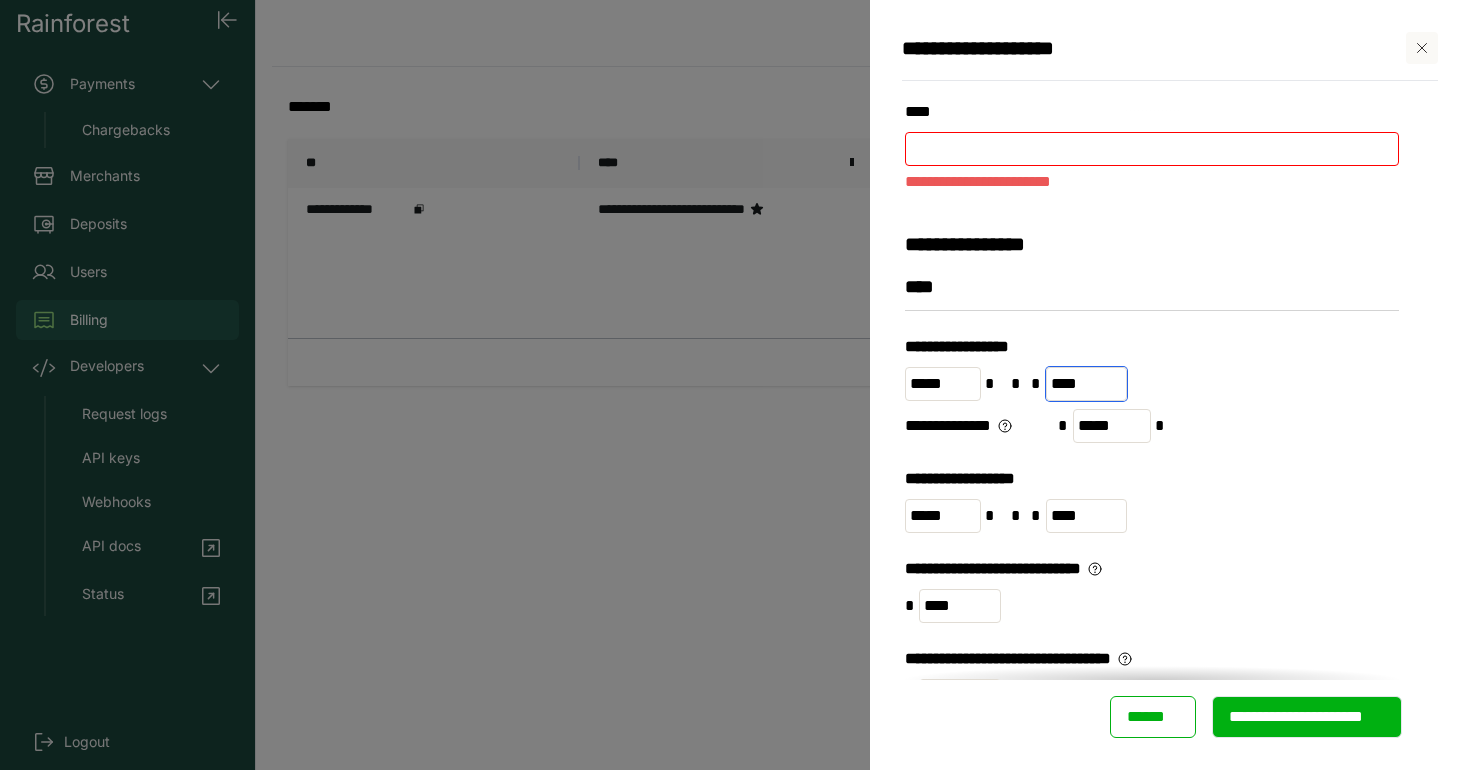 drag, startPoint x: 1095, startPoint y: 350, endPoint x: 1039, endPoint y: 346, distance: 56.142673 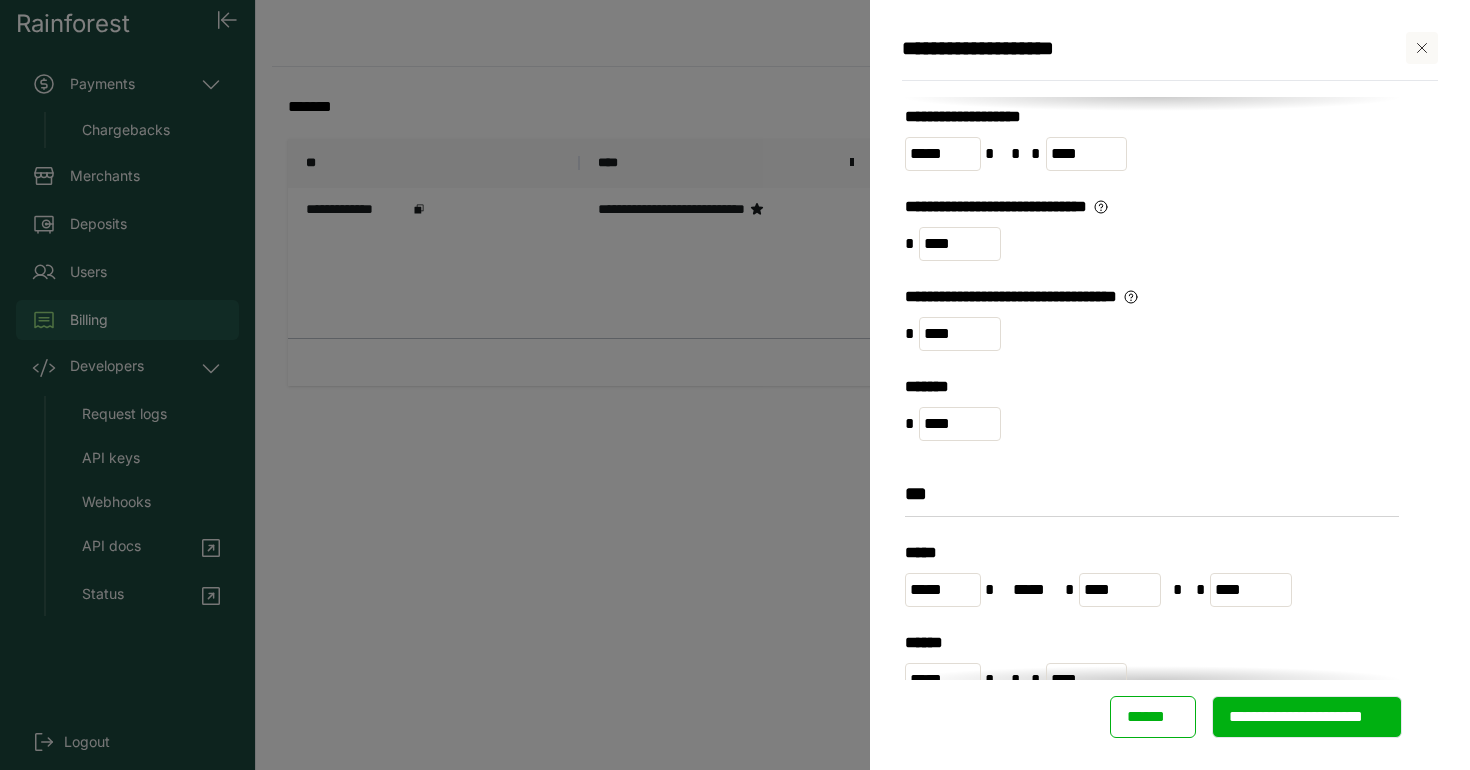 scroll, scrollTop: 780, scrollLeft: 0, axis: vertical 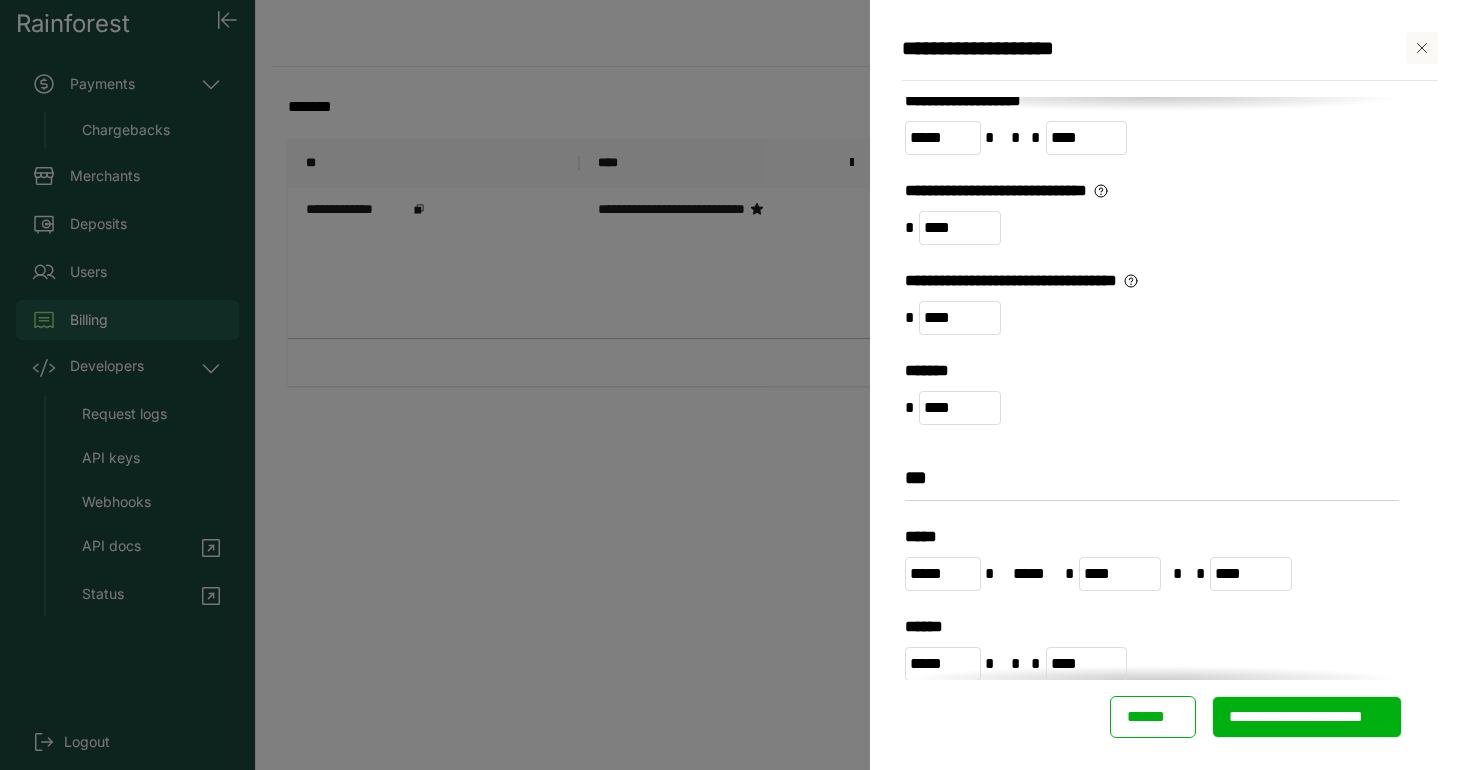 type on "*" 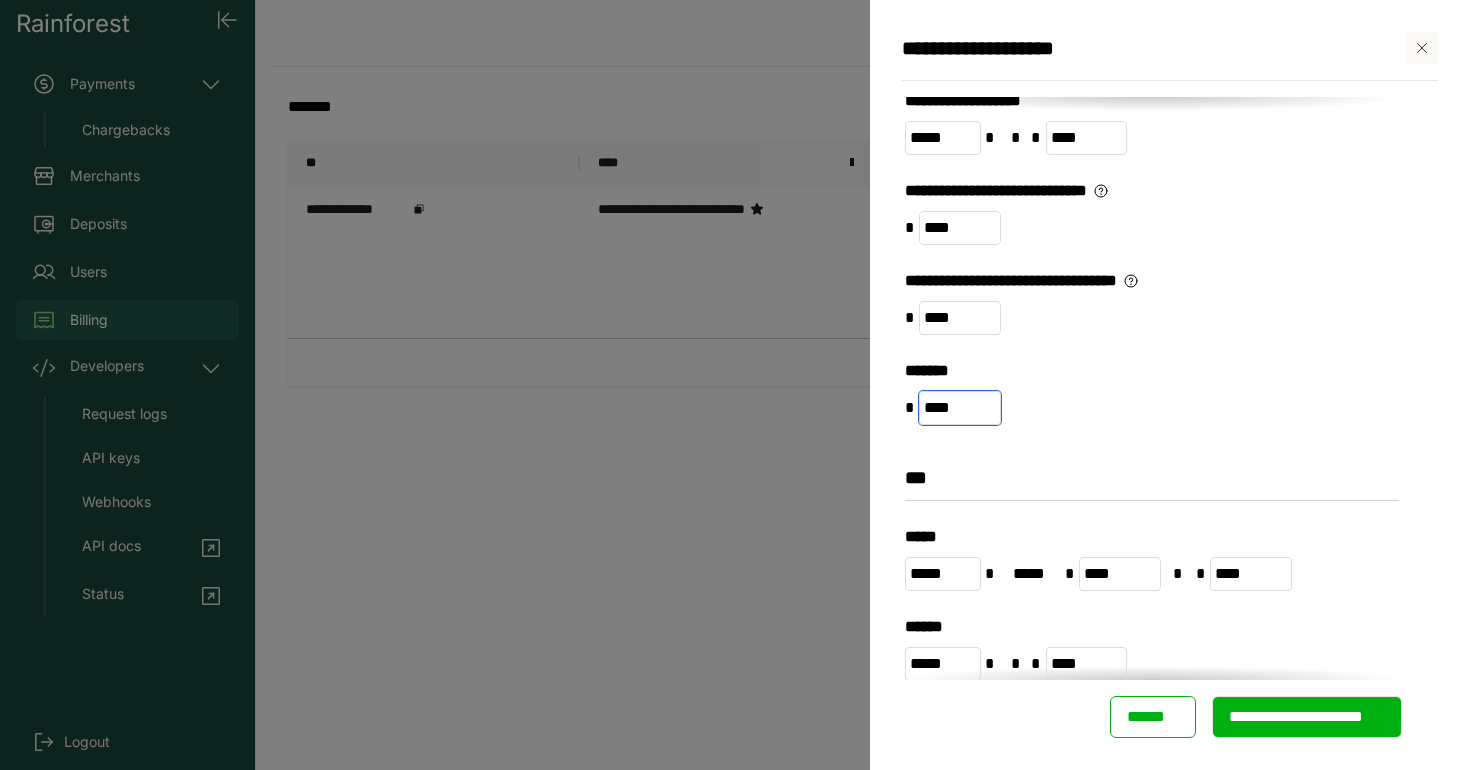 click on "****" at bounding box center (960, 408) 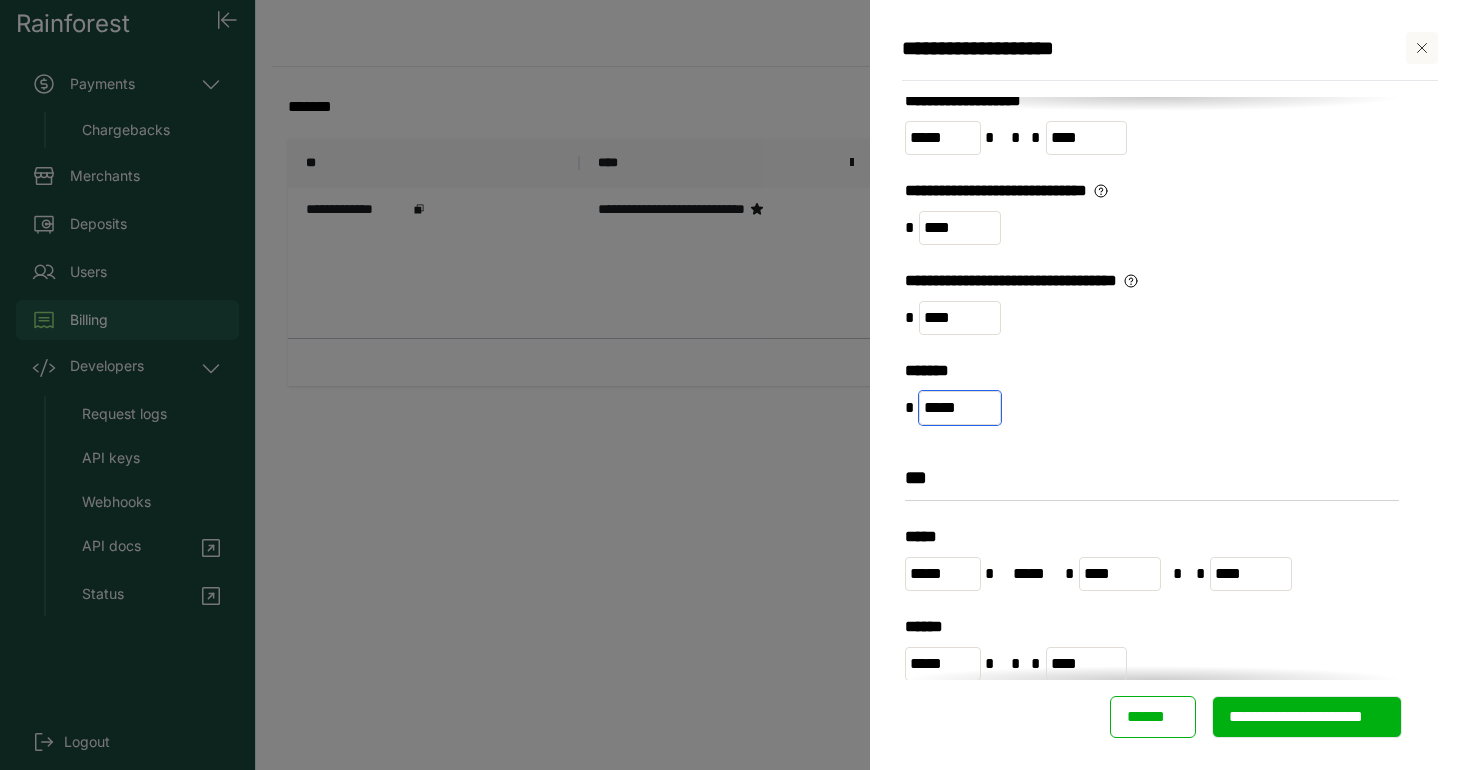 type on "*****" 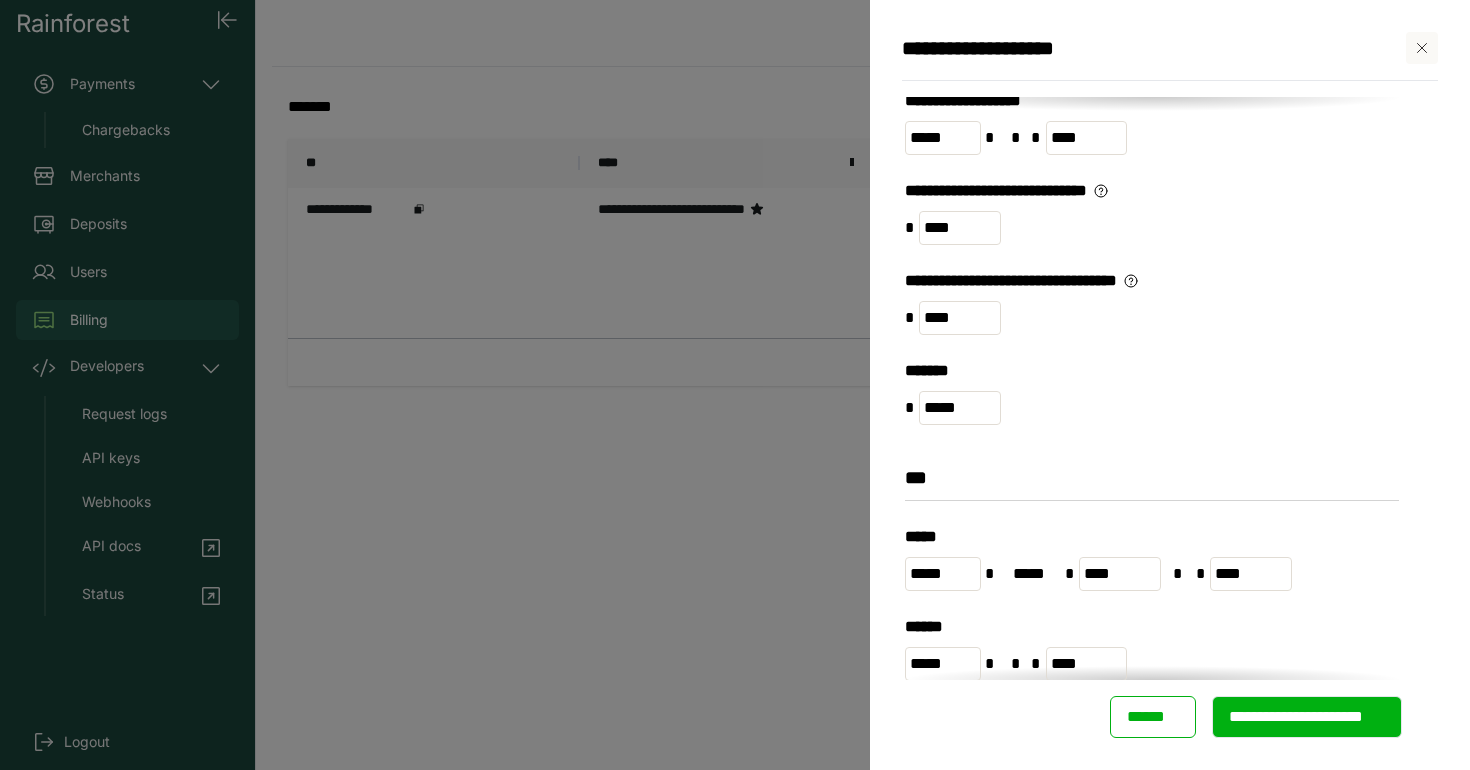 click on "******* * *****" at bounding box center (1152, 404) 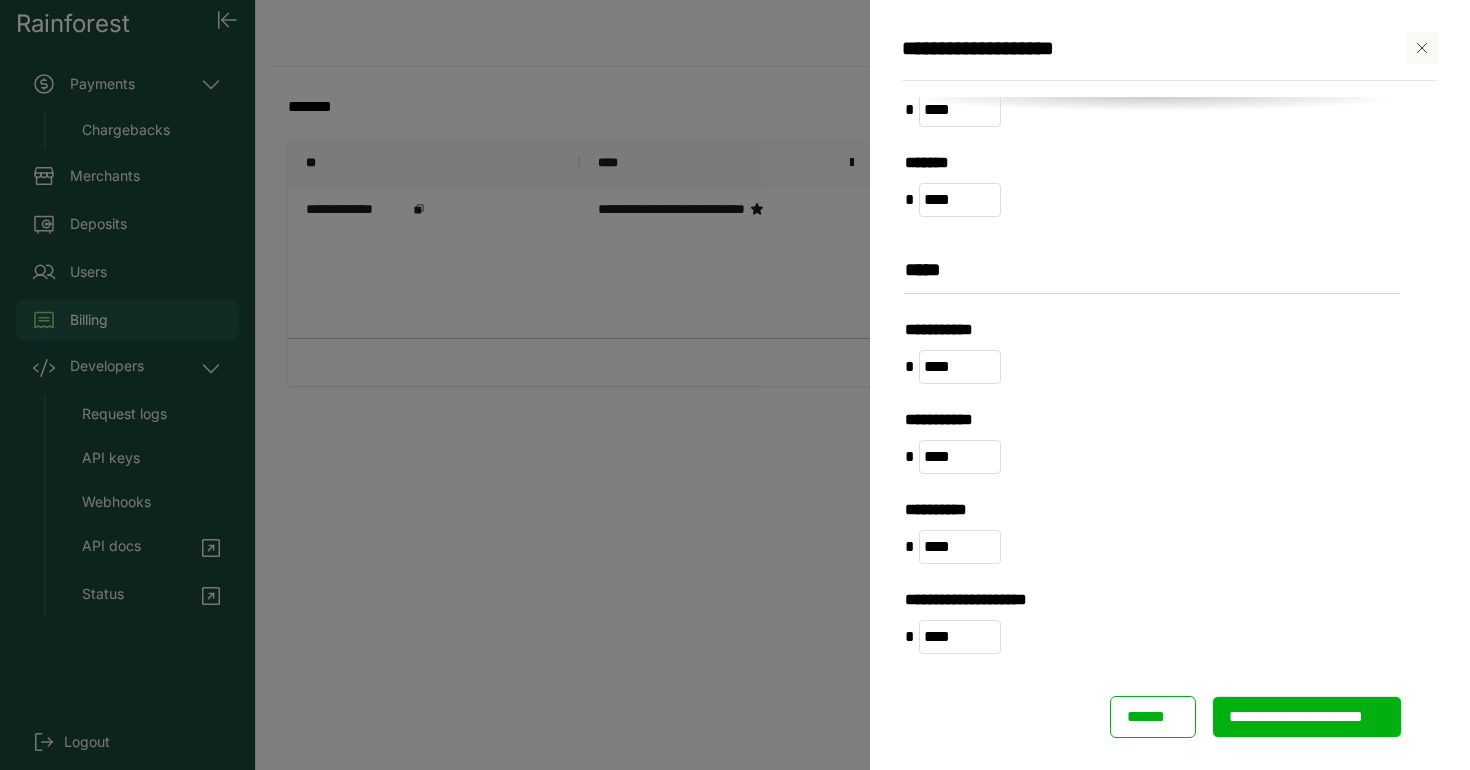 scroll, scrollTop: 1605, scrollLeft: 0, axis: vertical 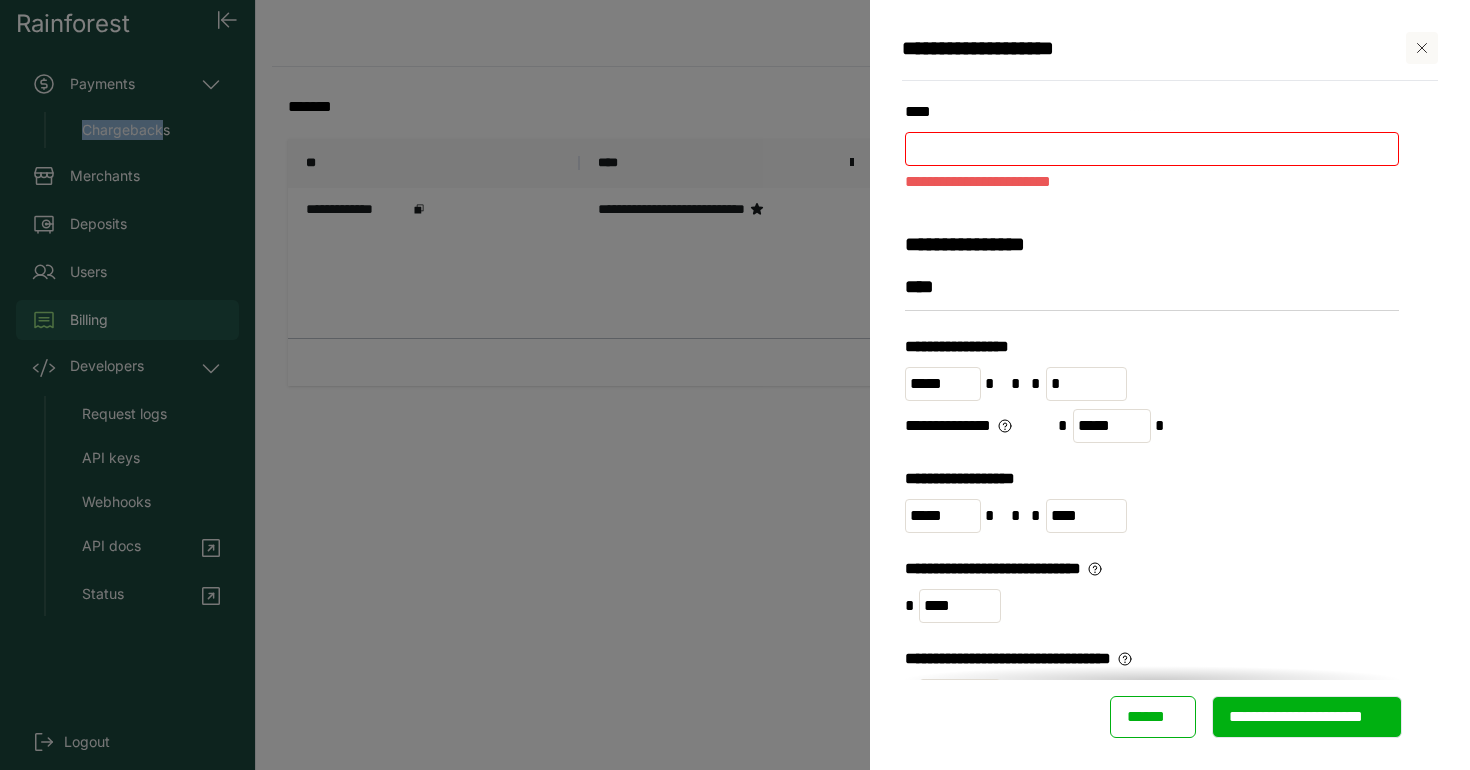 click on "******" at bounding box center [1153, 717] 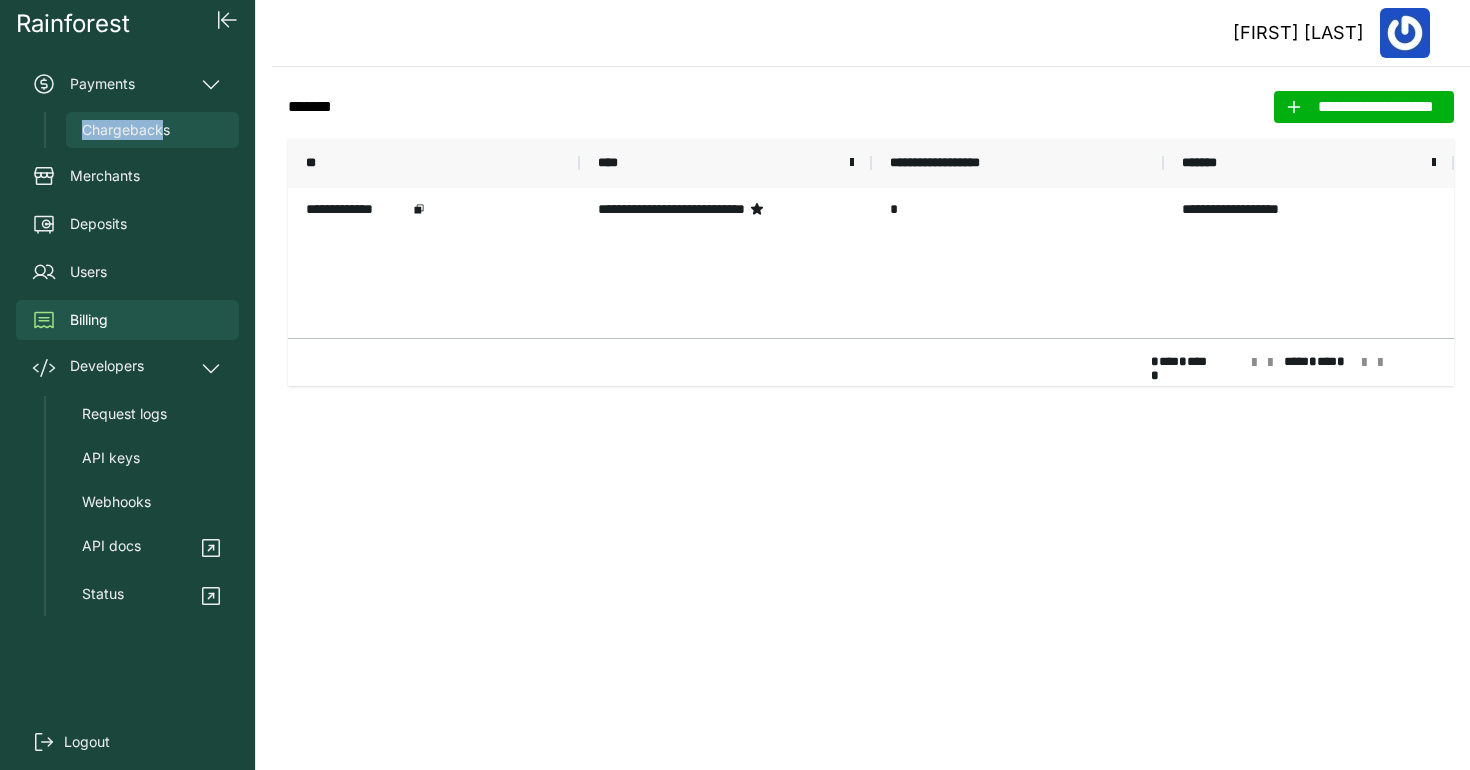 click on "Chargebacks" at bounding box center (126, 130) 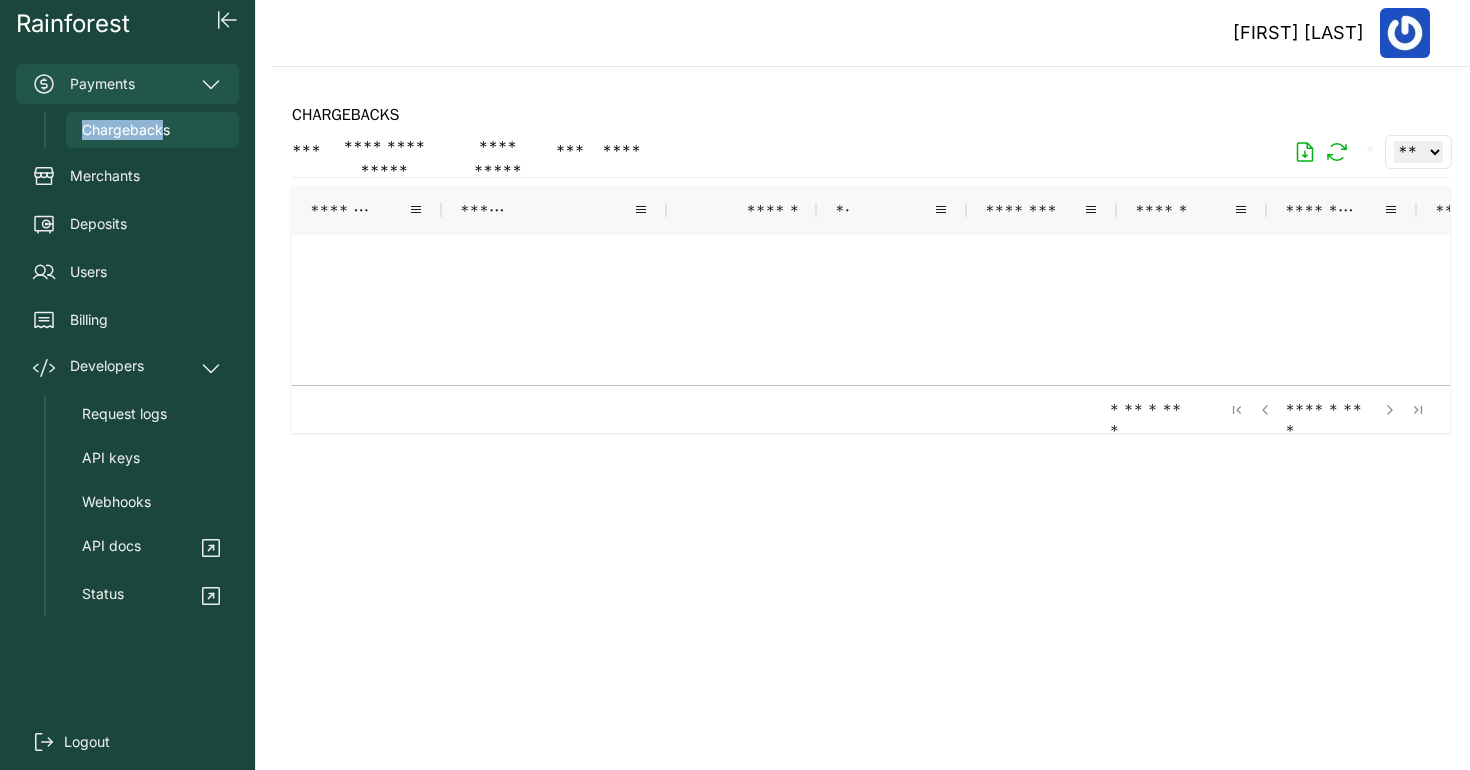click 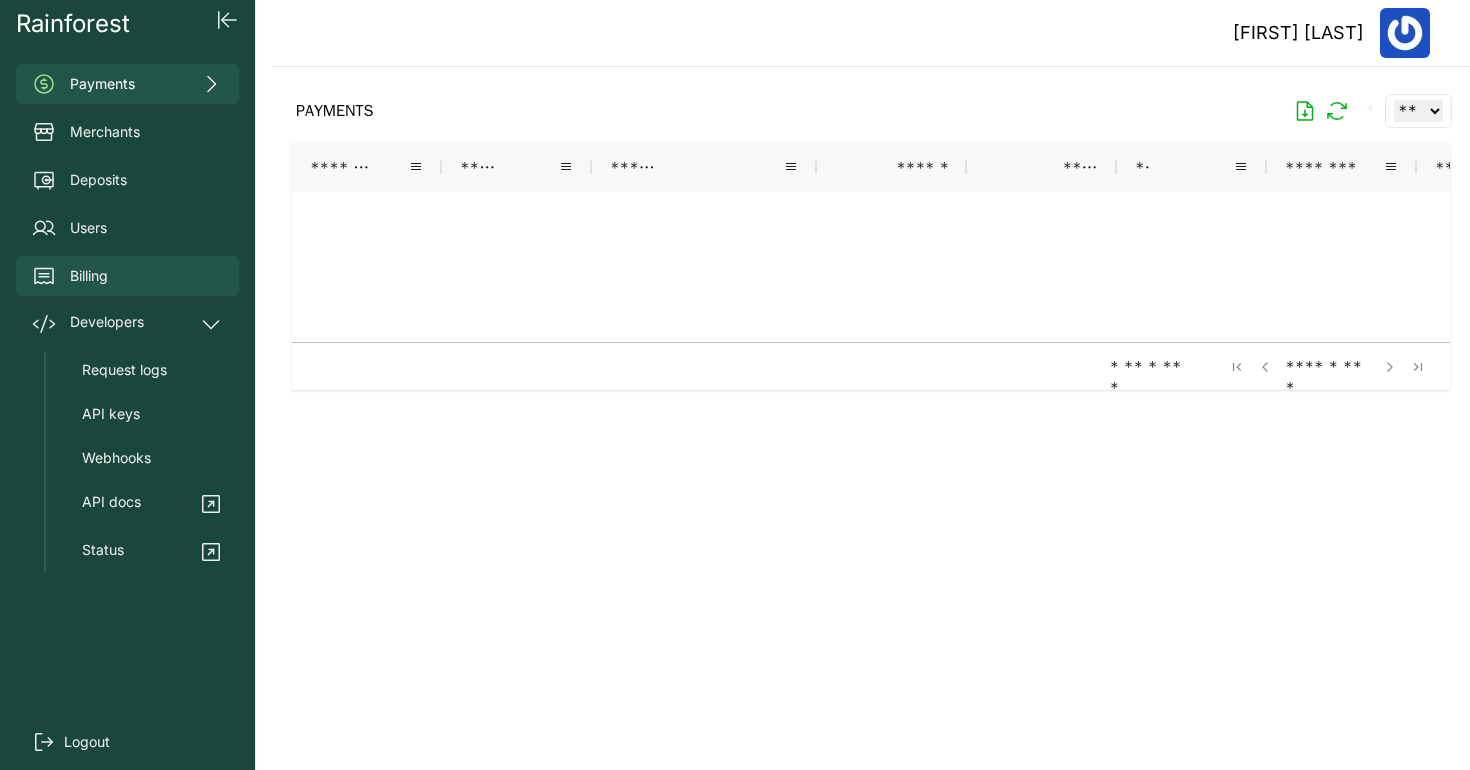 click on "Billing" at bounding box center [127, 276] 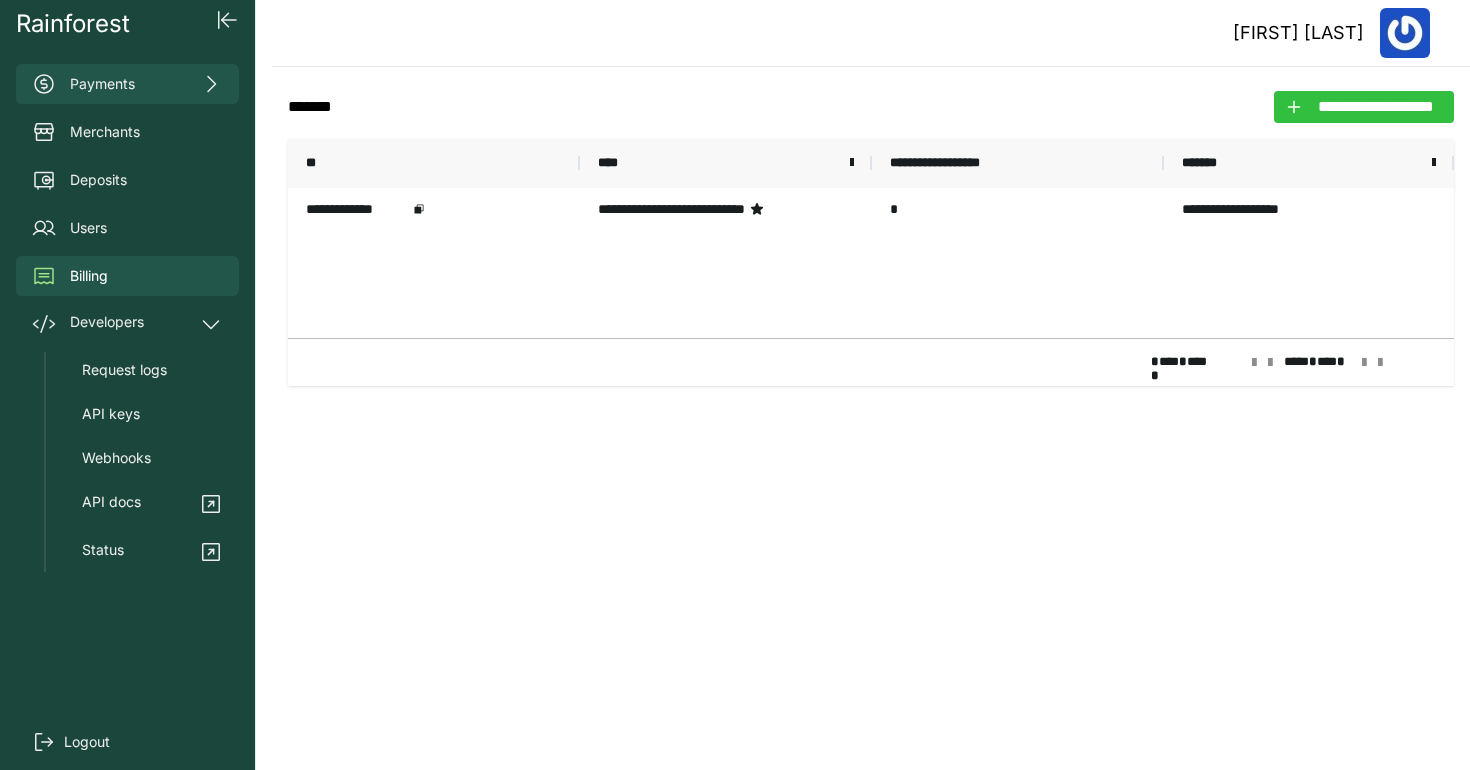 click on "**********" at bounding box center (1376, 107) 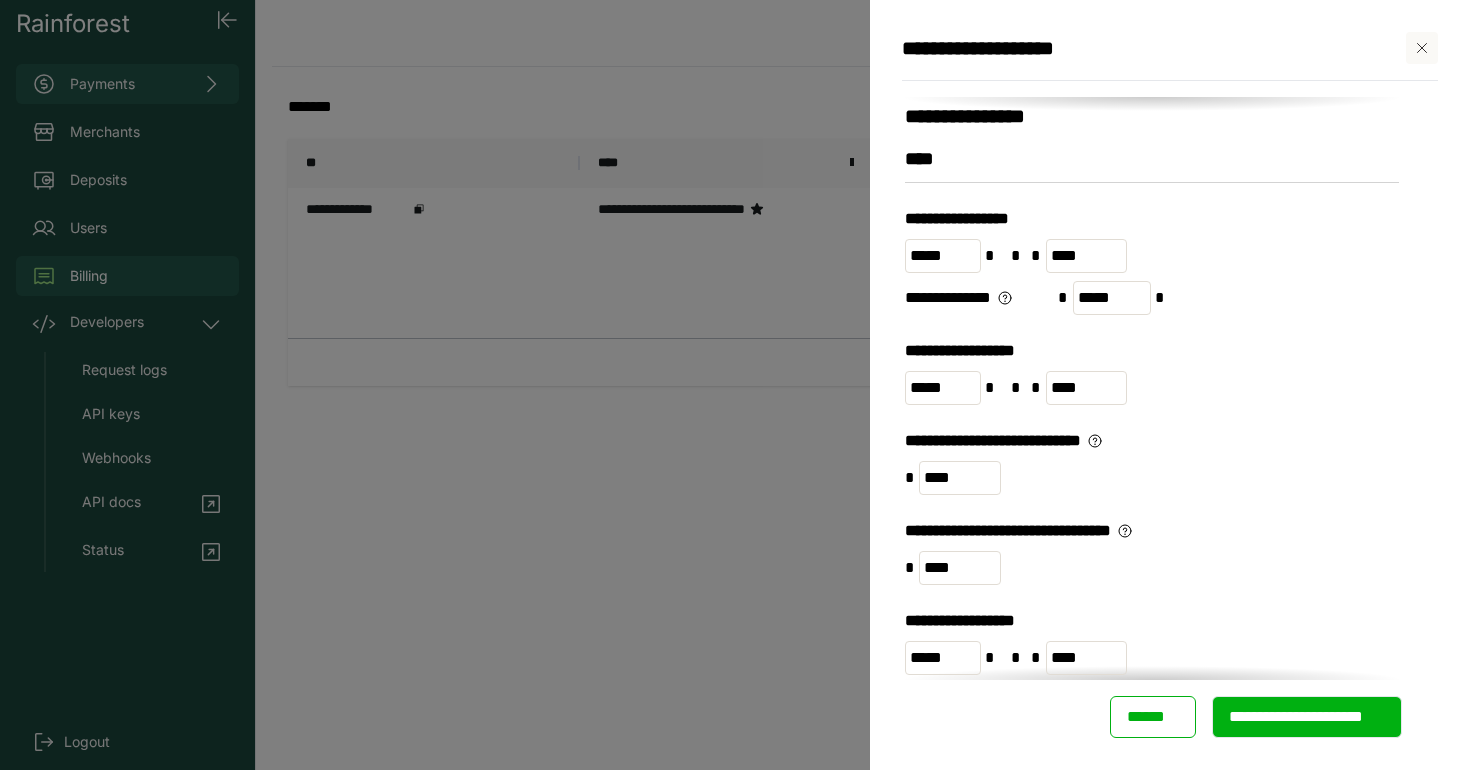 scroll, scrollTop: 94, scrollLeft: 0, axis: vertical 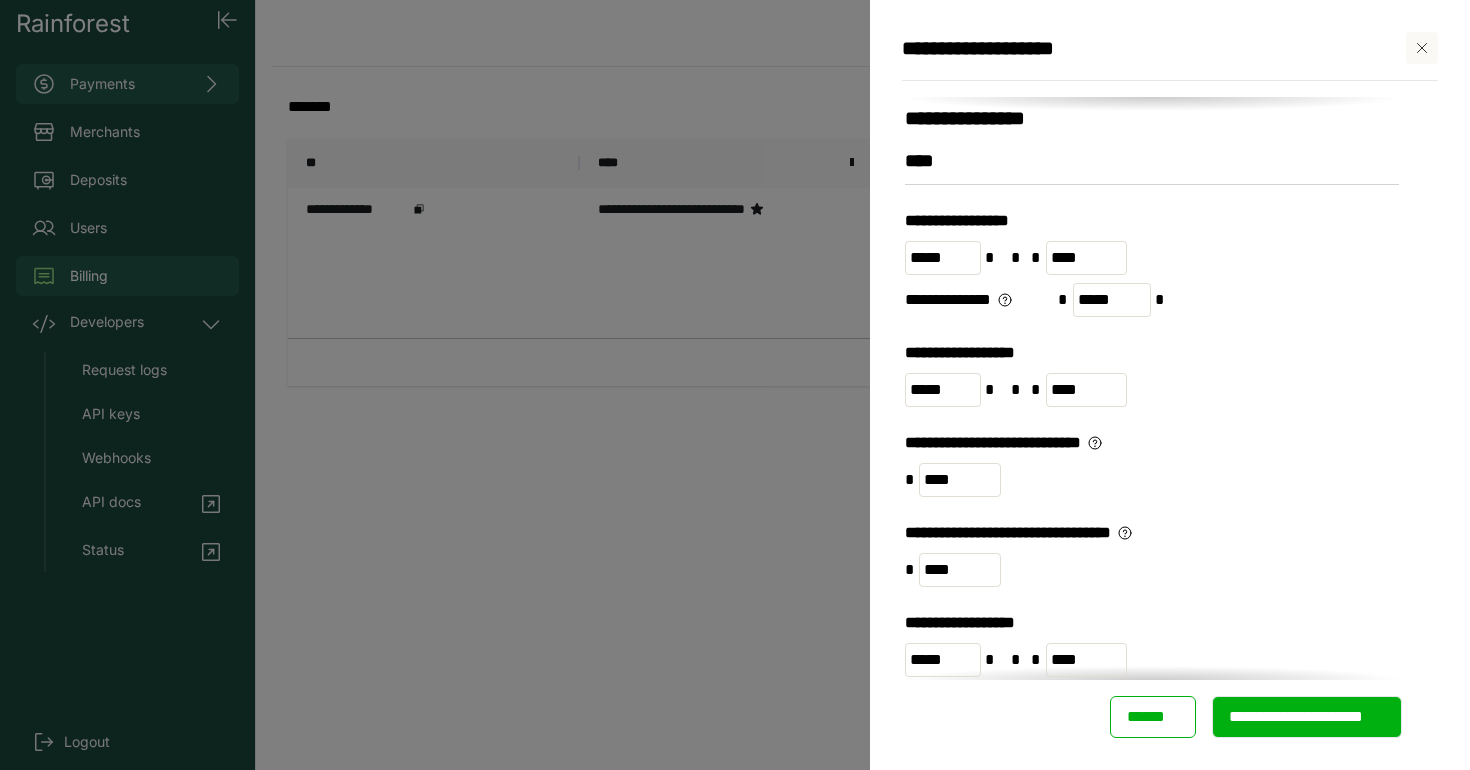 click 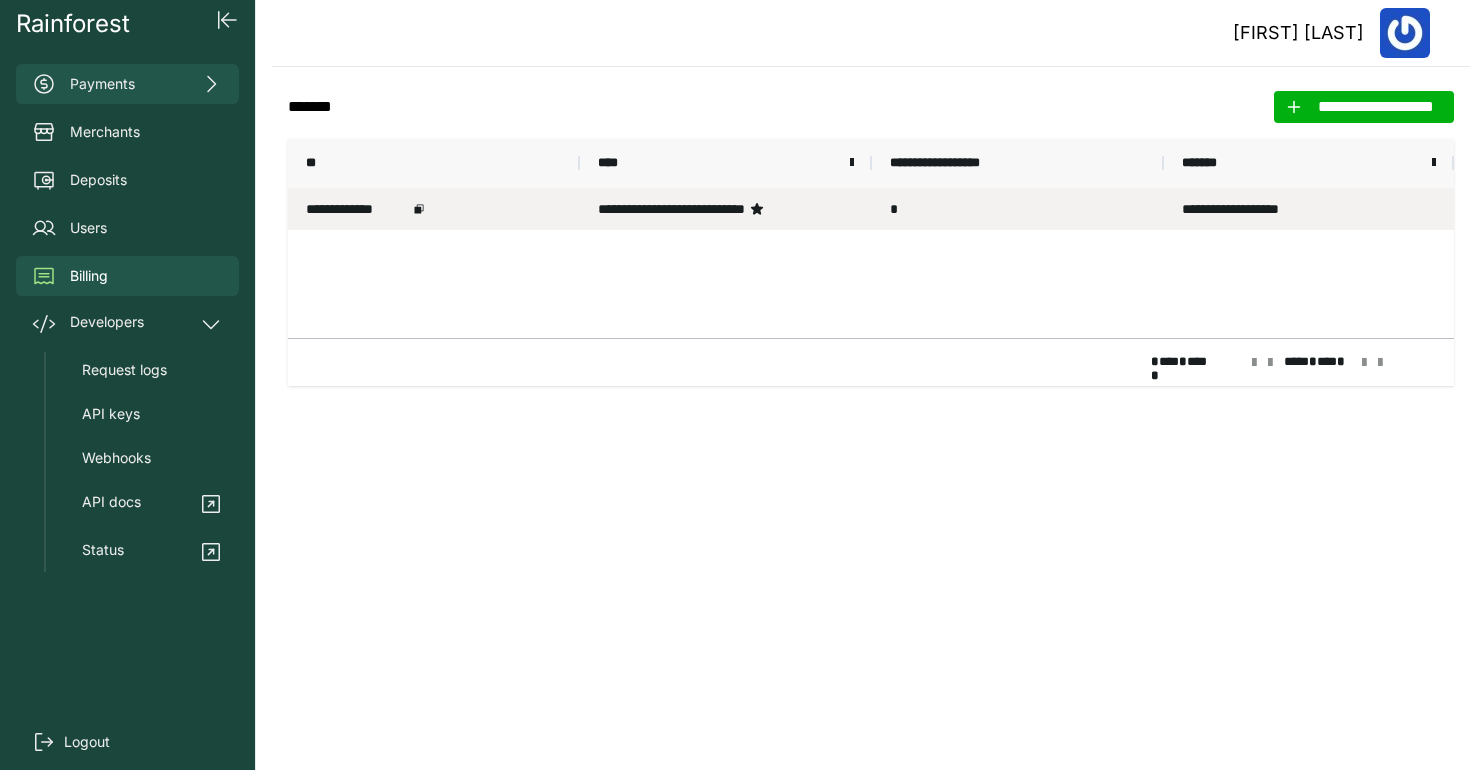 click on "*" at bounding box center [1018, 209] 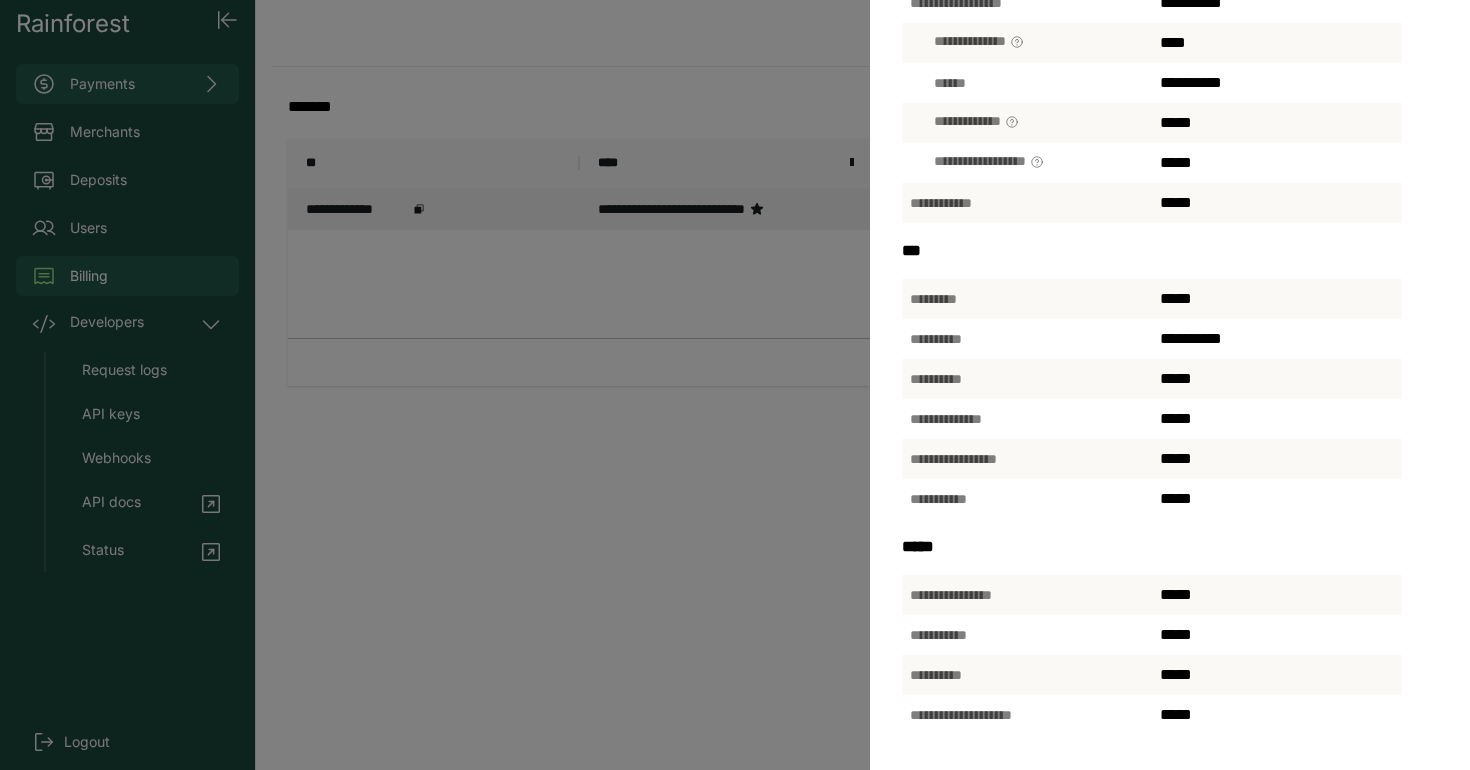 scroll, scrollTop: 635, scrollLeft: 0, axis: vertical 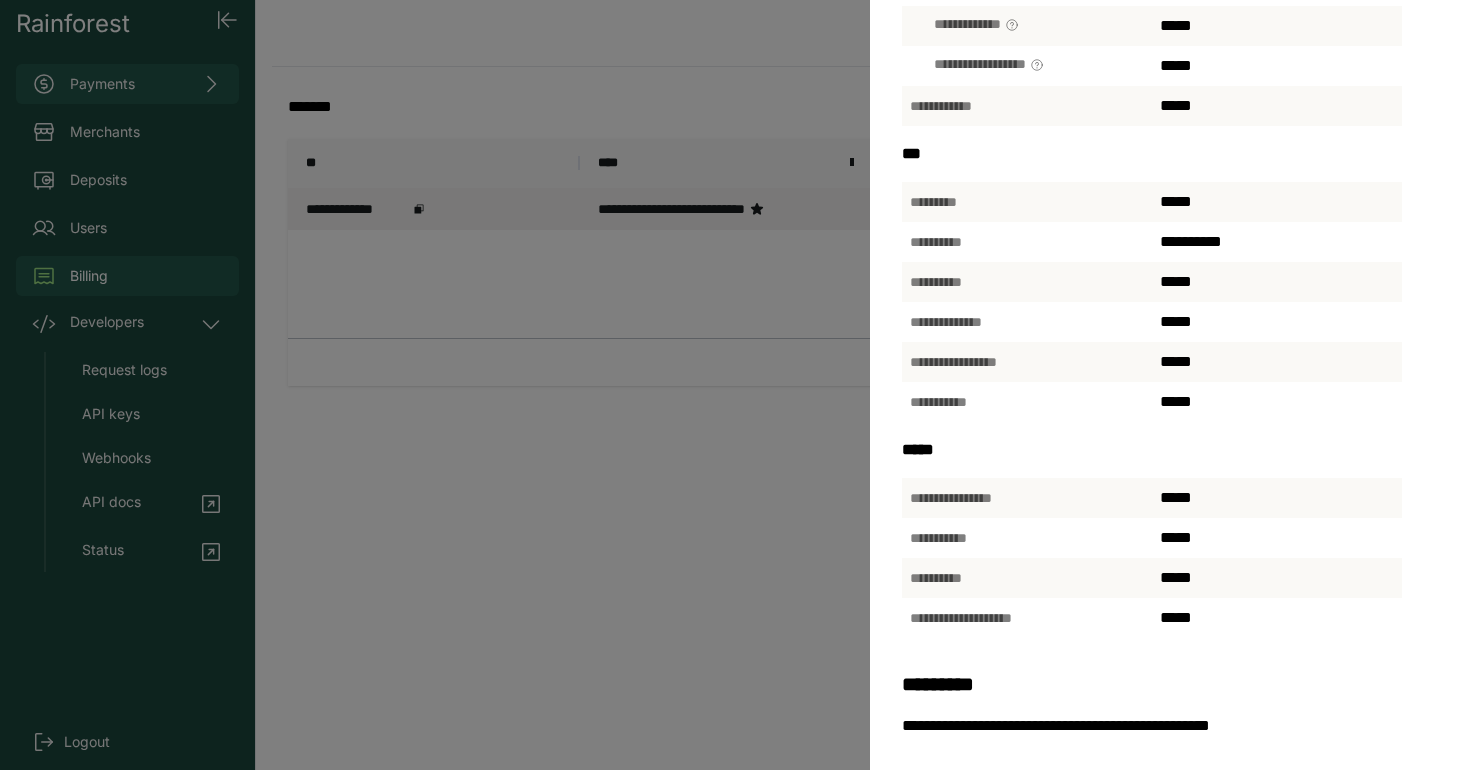 click on "**********" at bounding box center [735, 385] 